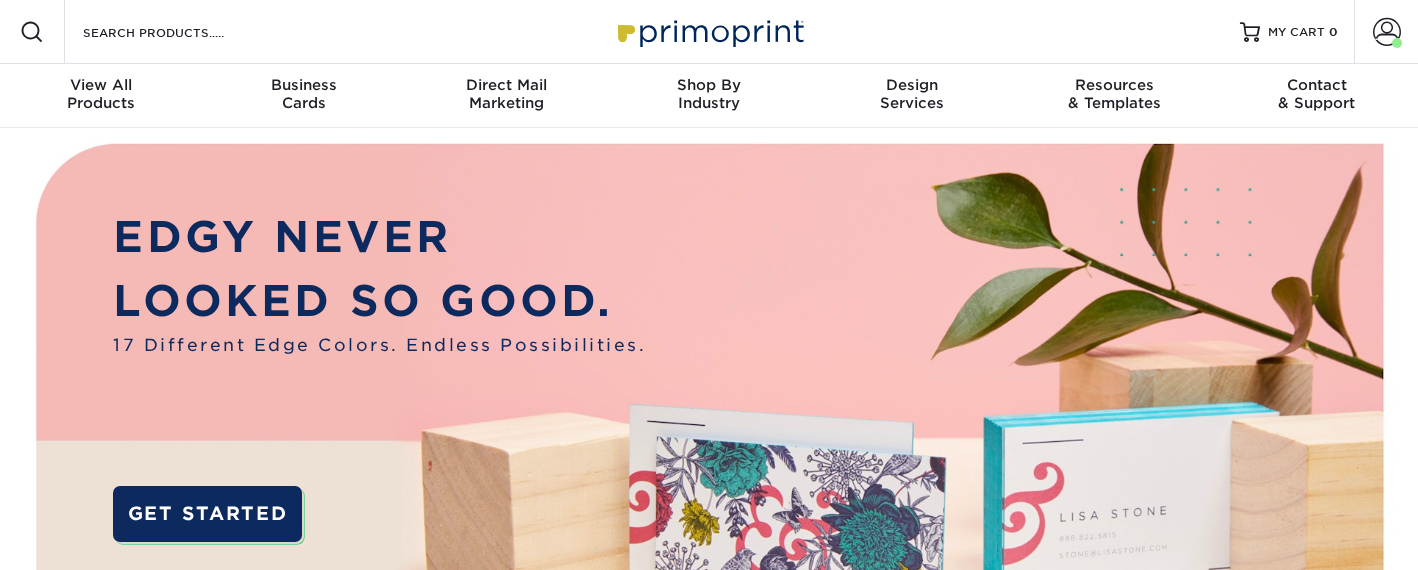 scroll, scrollTop: 0, scrollLeft: 0, axis: both 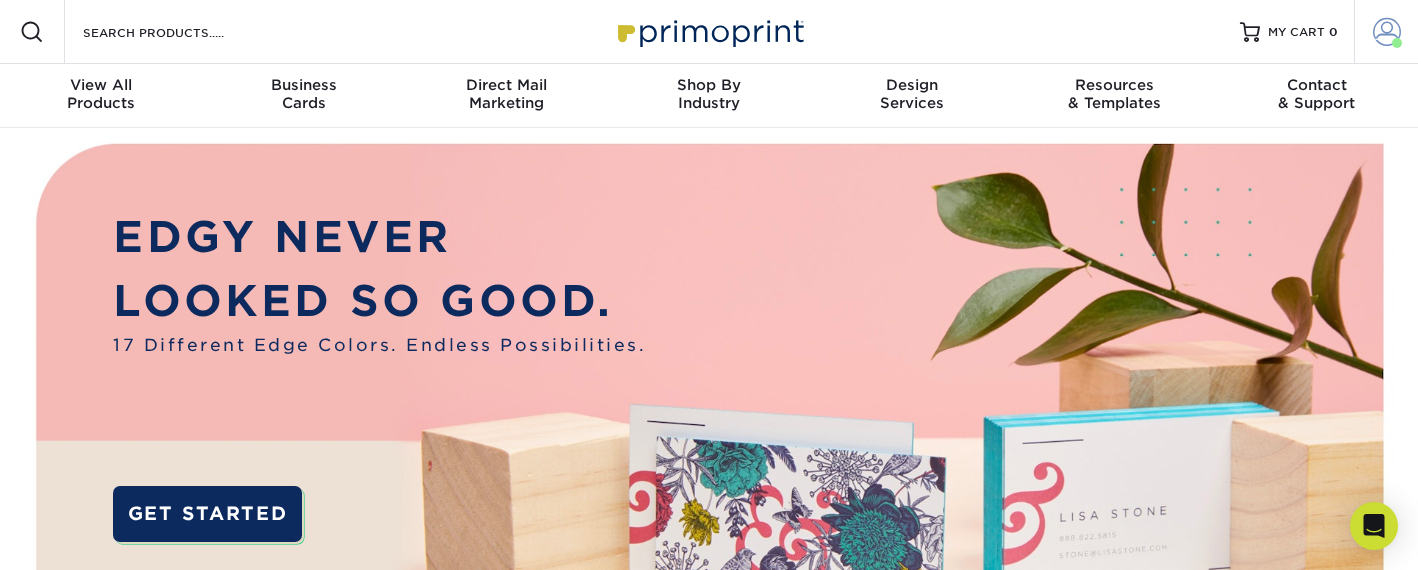 click at bounding box center (1387, 32) 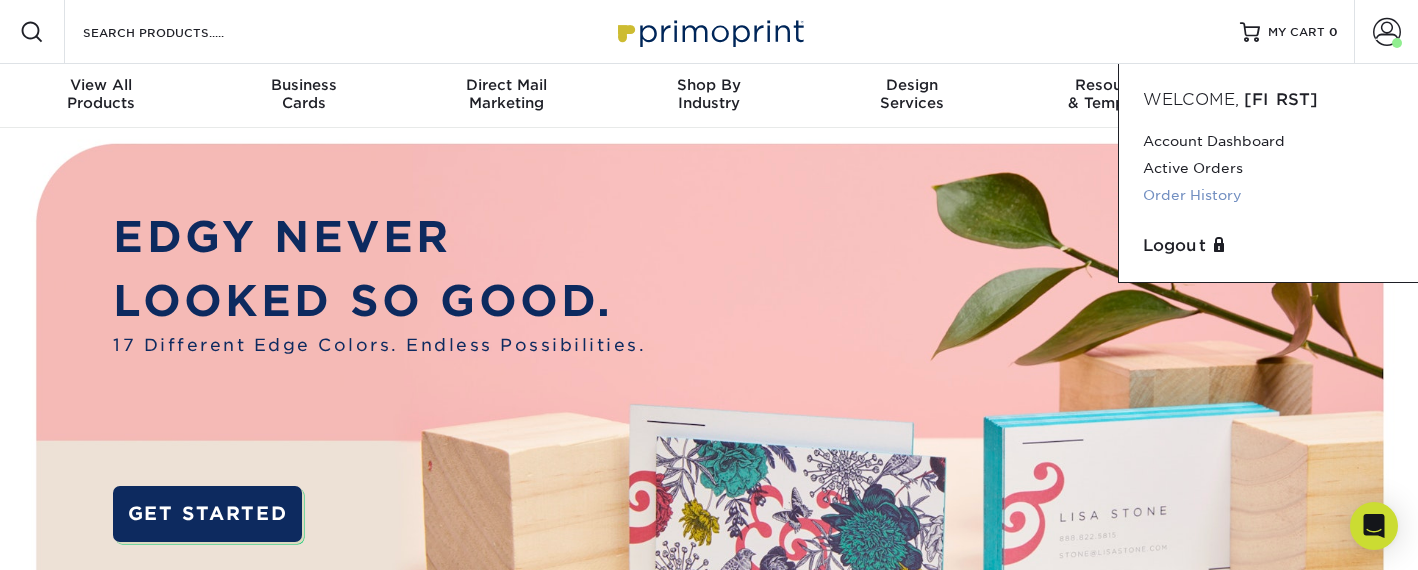 click on "Order History" at bounding box center (1268, 195) 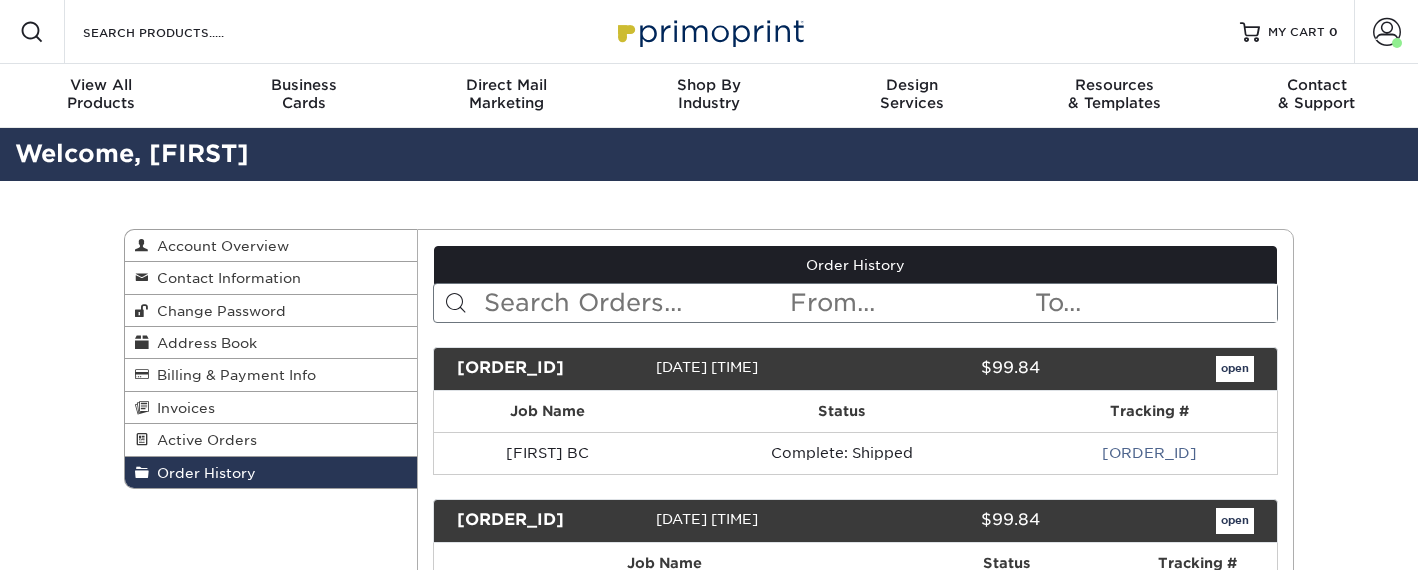 scroll, scrollTop: 0, scrollLeft: 0, axis: both 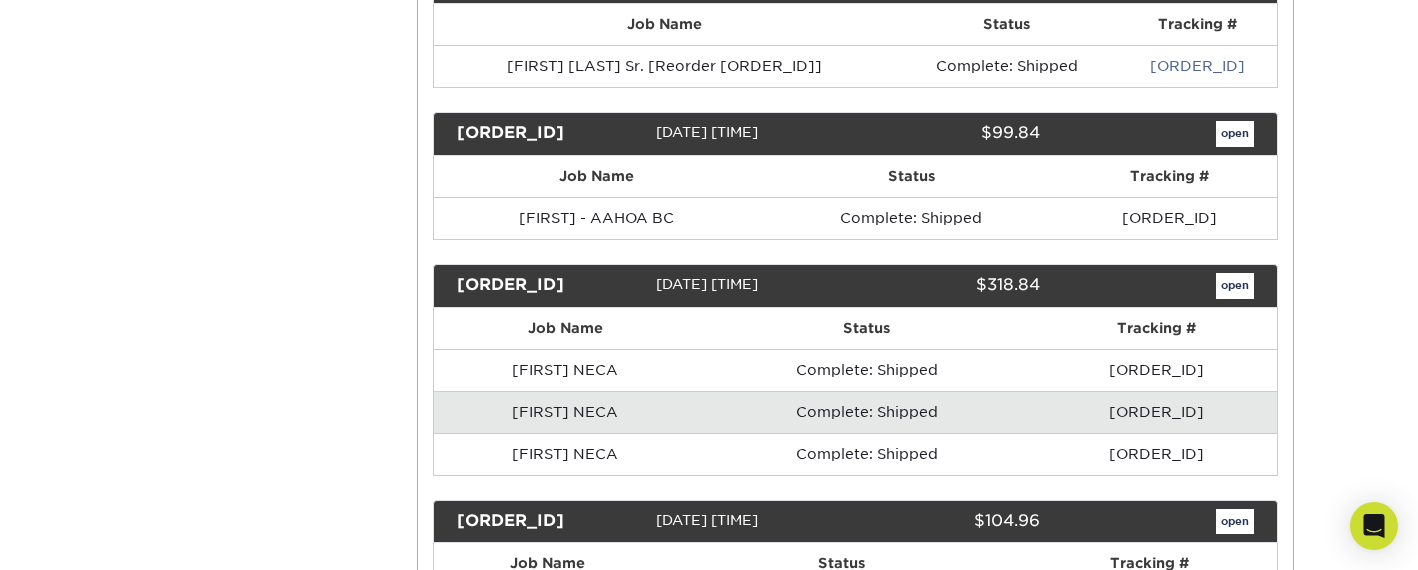 click on "open" at bounding box center [1235, 286] 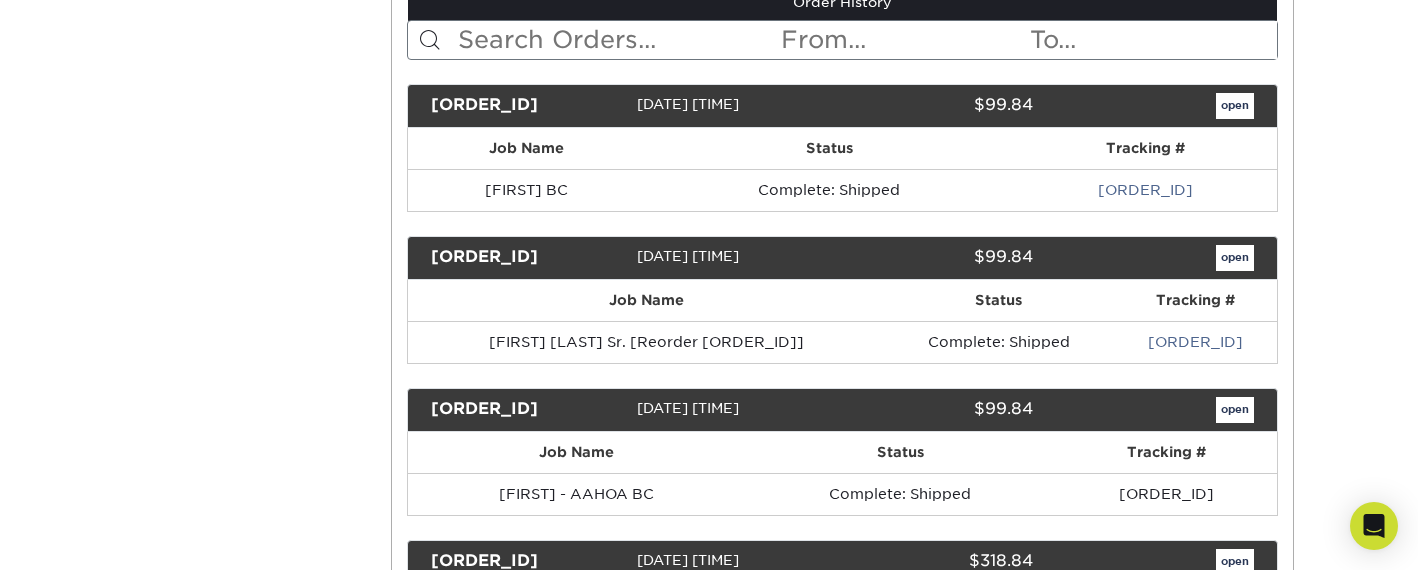 scroll, scrollTop: 0, scrollLeft: 0, axis: both 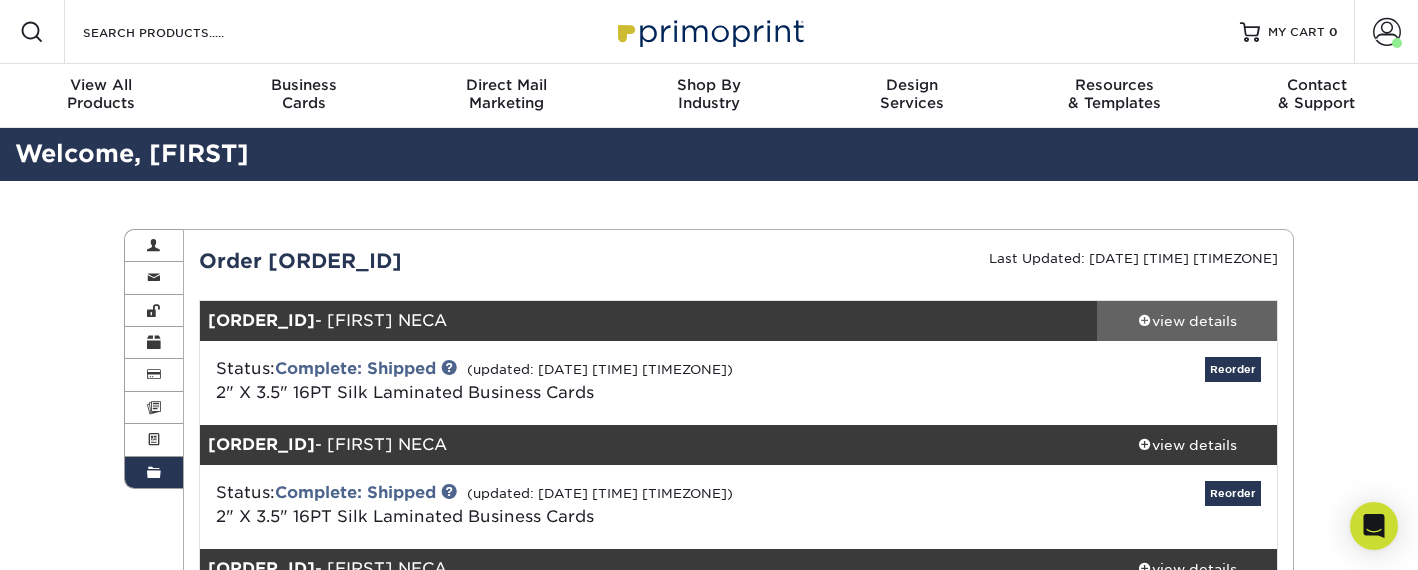 click on "view details" at bounding box center [1187, 321] 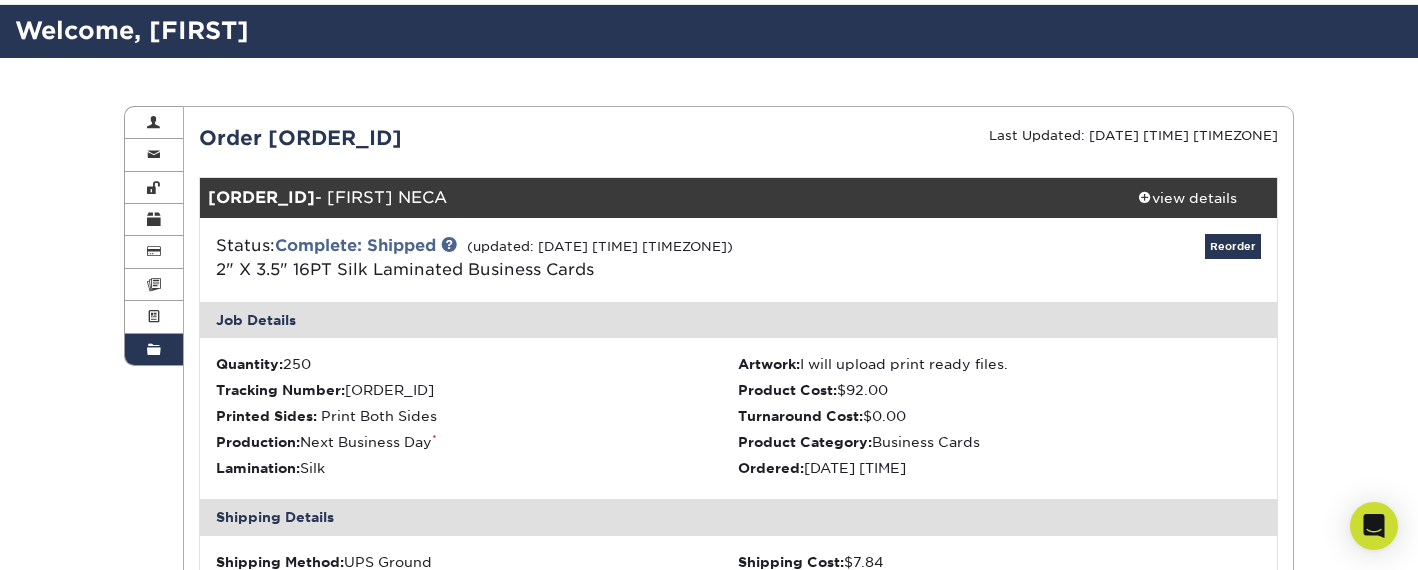 scroll, scrollTop: 121, scrollLeft: 0, axis: vertical 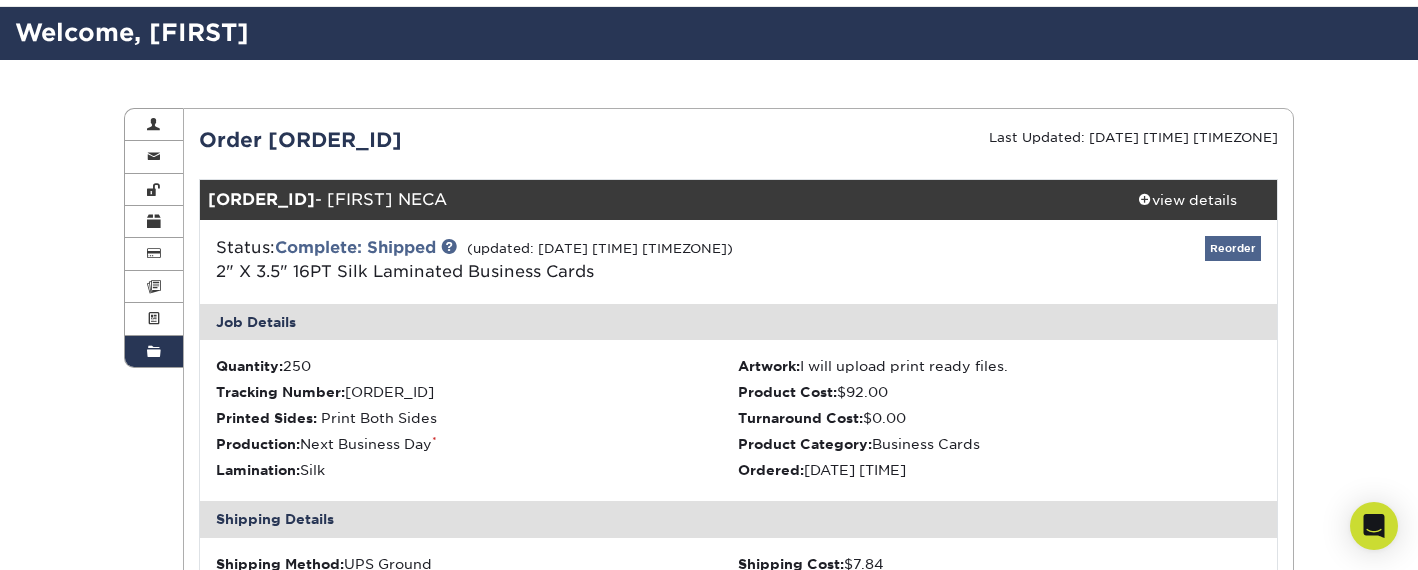 click on "Reorder" at bounding box center (1233, 248) 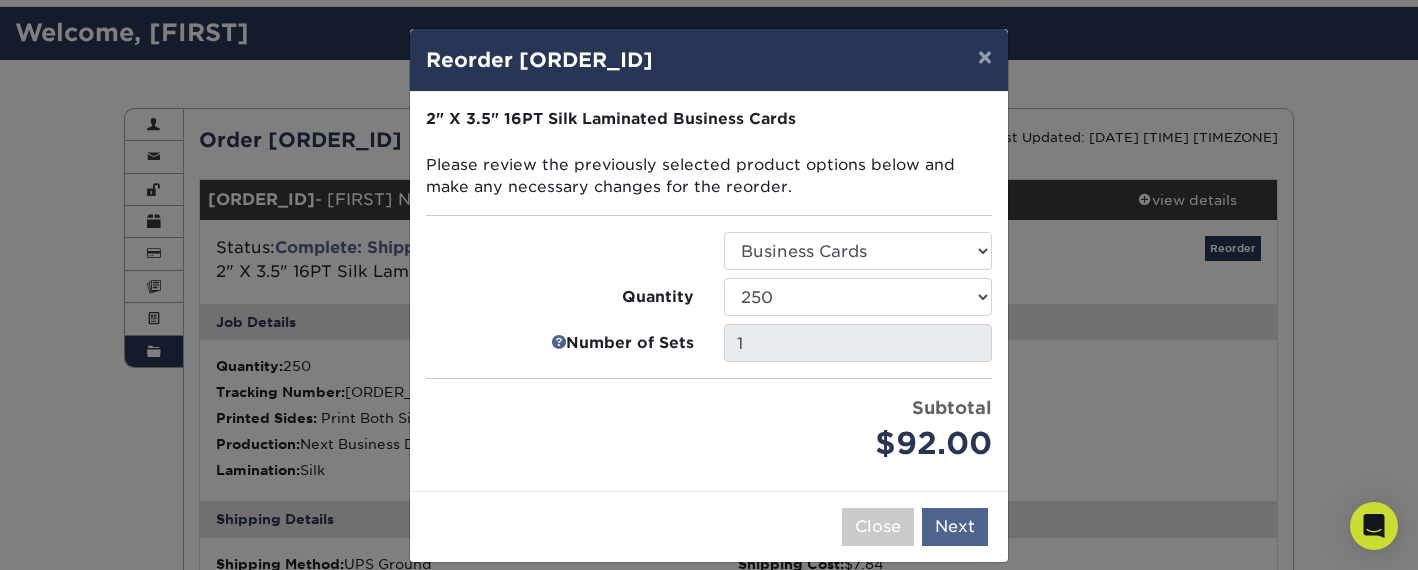 click on "Next" at bounding box center (955, 527) 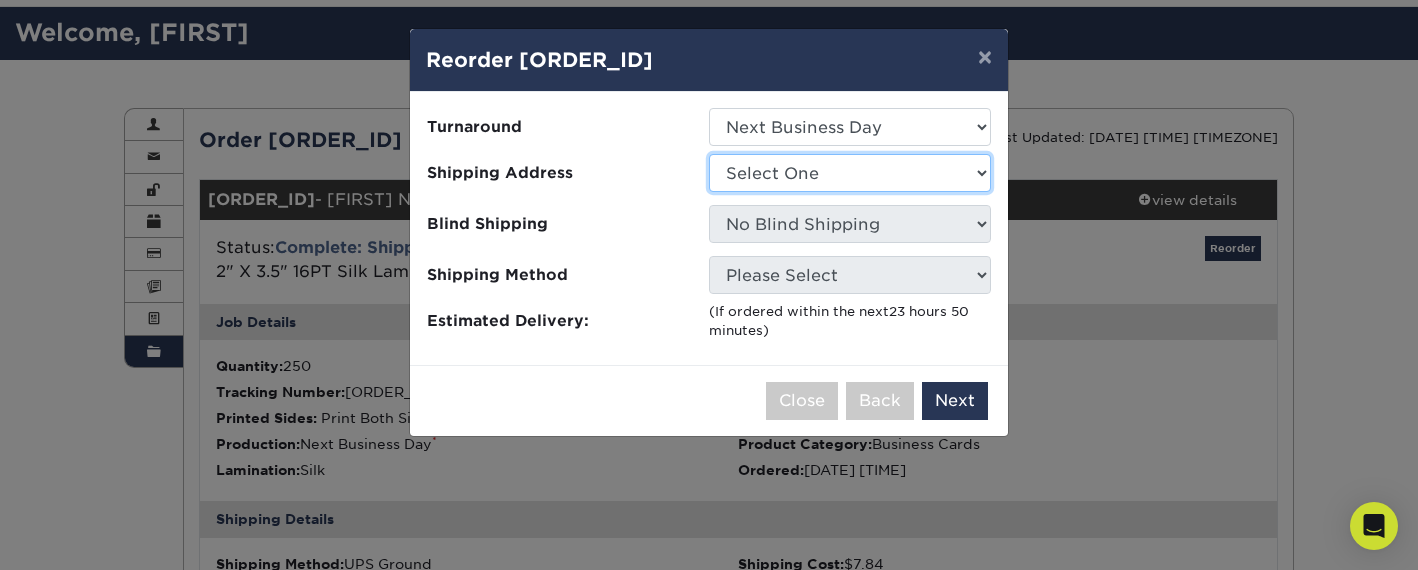 select on "244964" 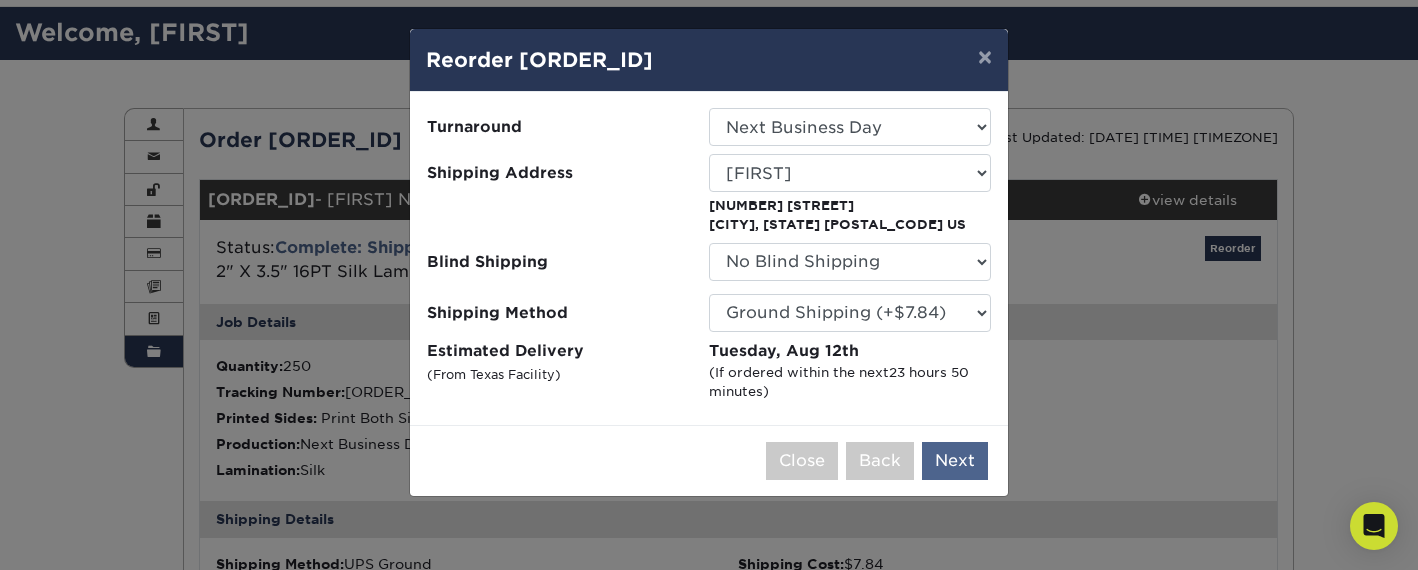 click on "Next" at bounding box center [955, 461] 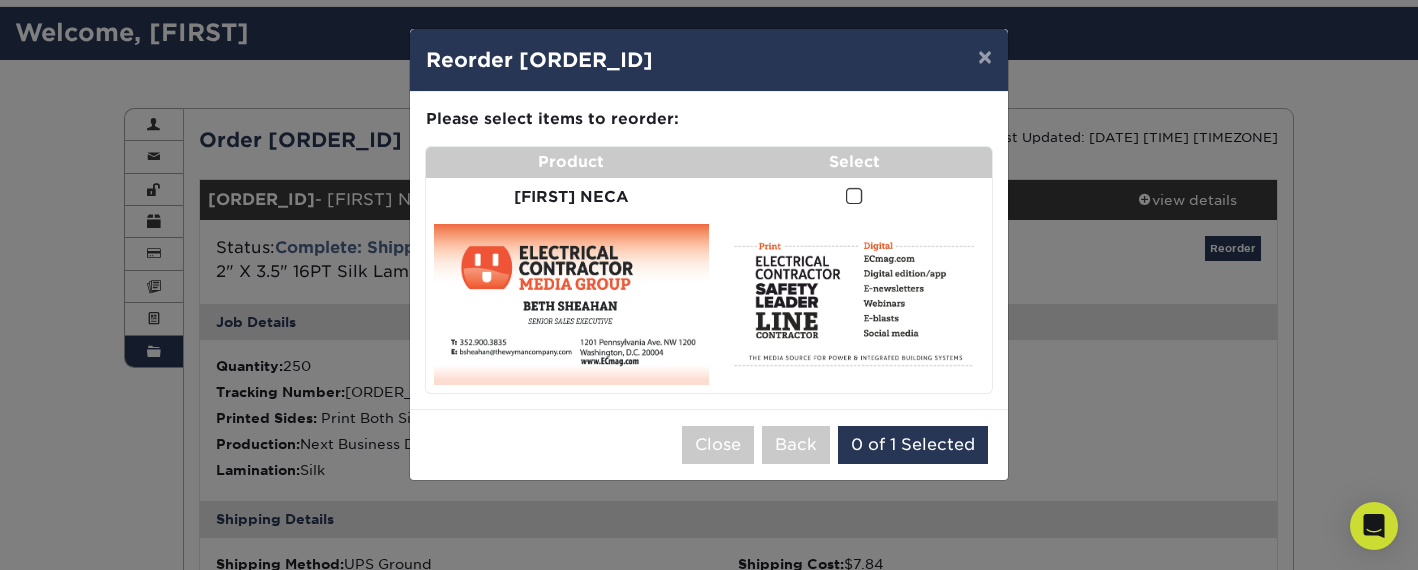 click at bounding box center [854, 196] 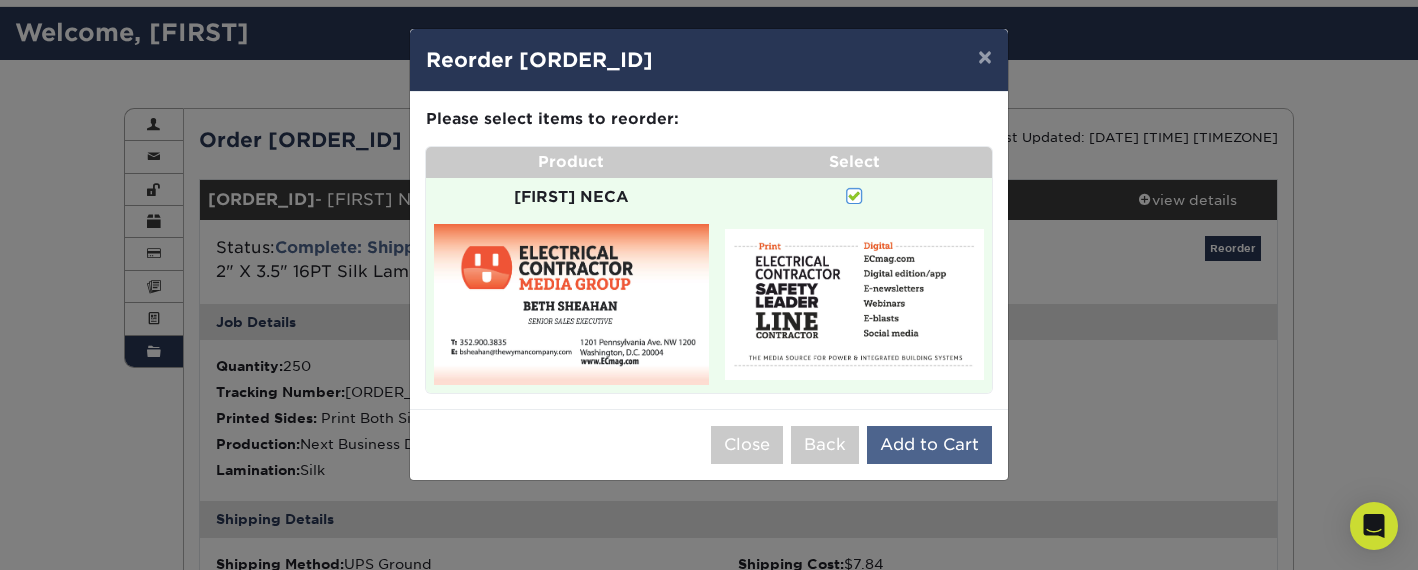 click on "Add to Cart" at bounding box center [929, 445] 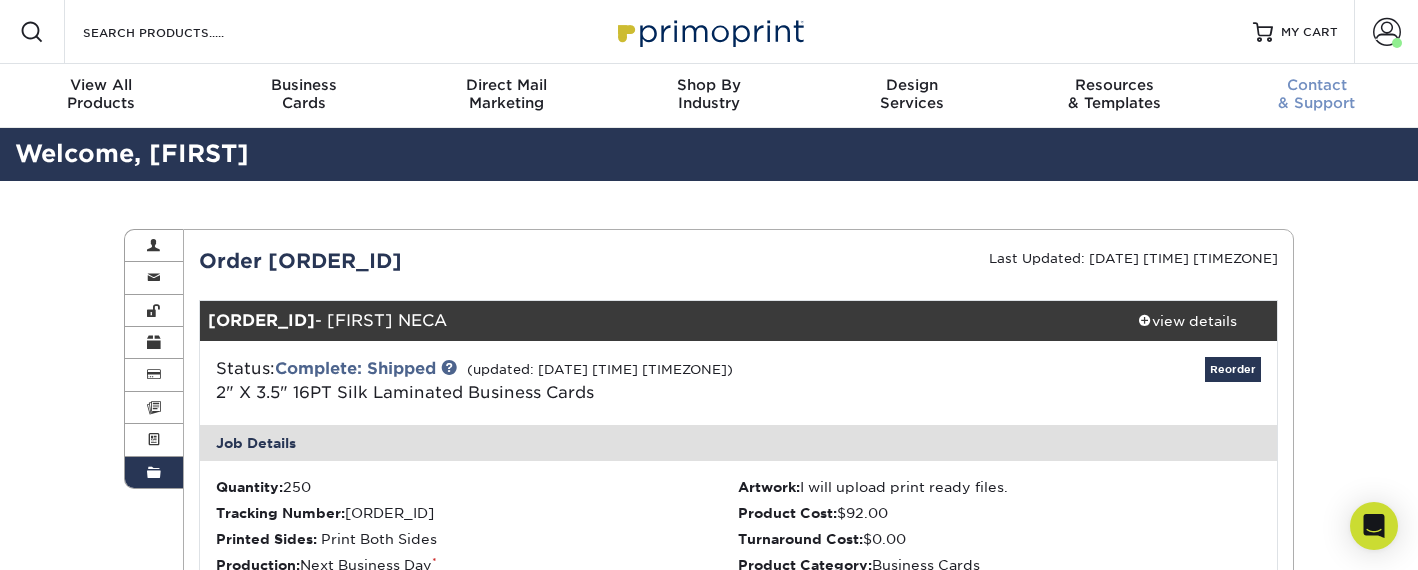 scroll, scrollTop: 0, scrollLeft: 0, axis: both 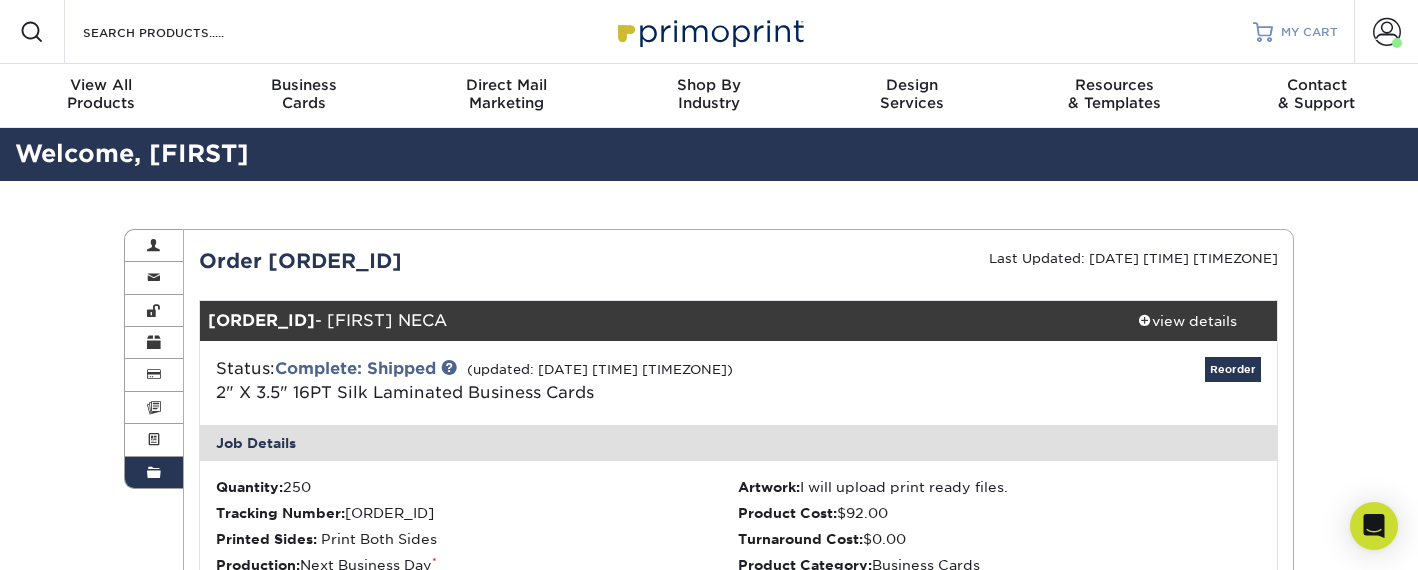 click on "MY CART" at bounding box center [1309, 32] 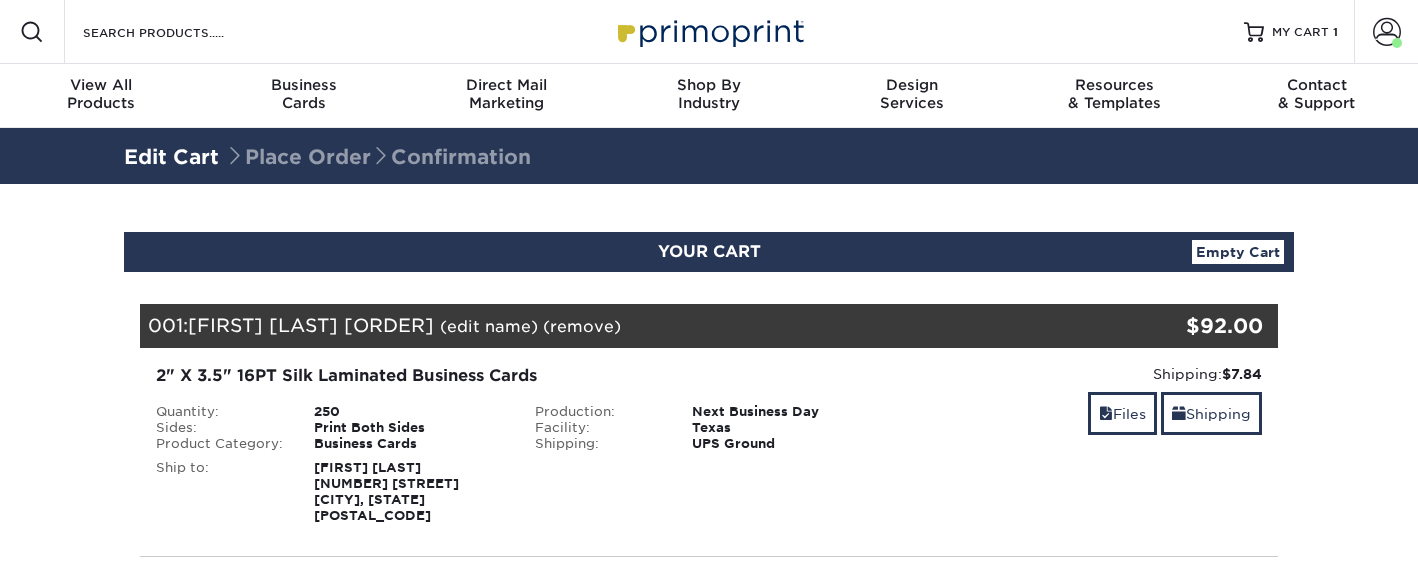 scroll, scrollTop: 0, scrollLeft: 0, axis: both 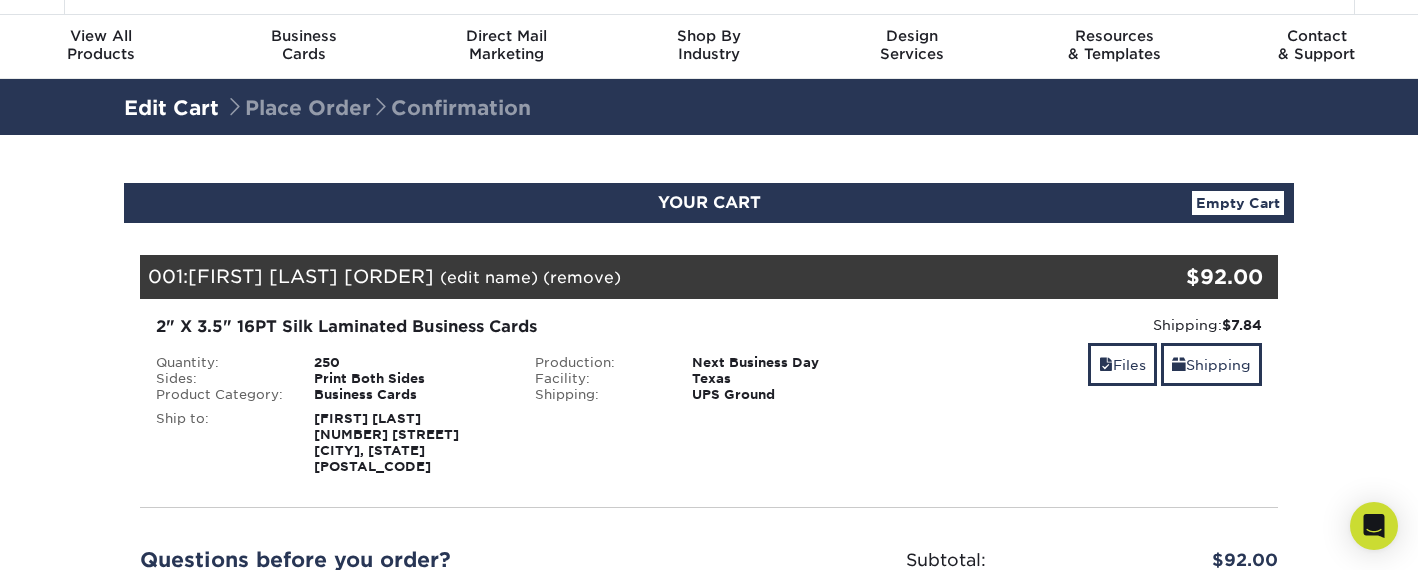 click on "(edit name)" at bounding box center [489, 277] 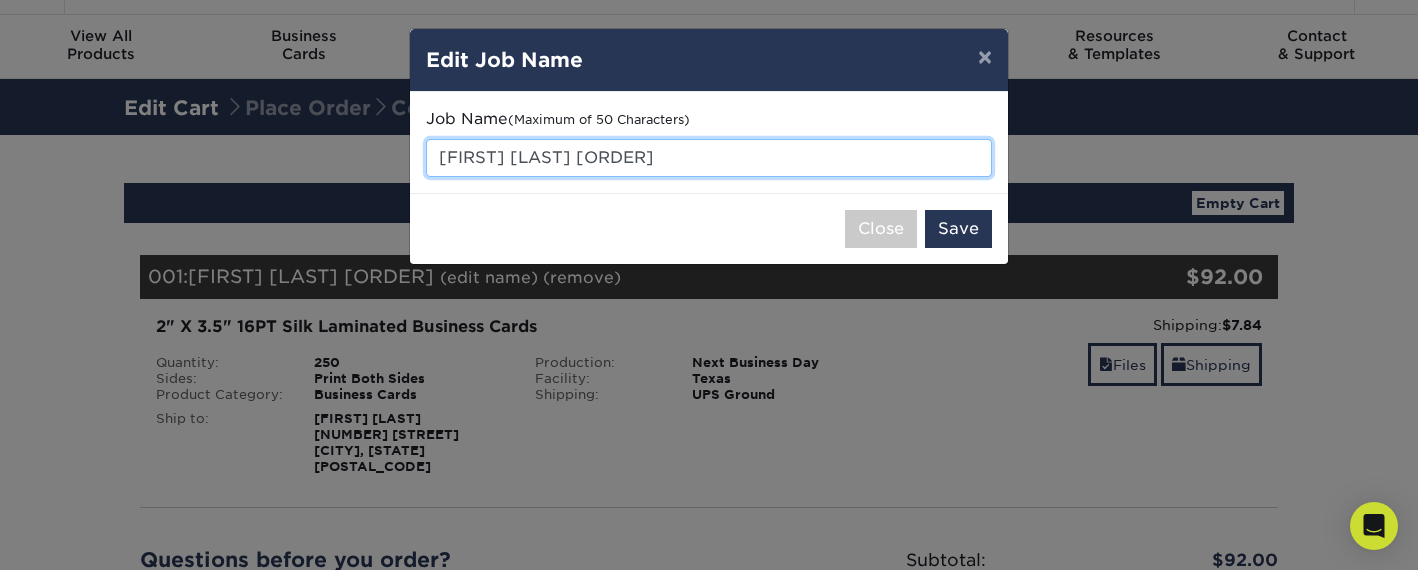 click on "Beth NECA [Reorder 24918-111966-65573]" at bounding box center (709, 158) 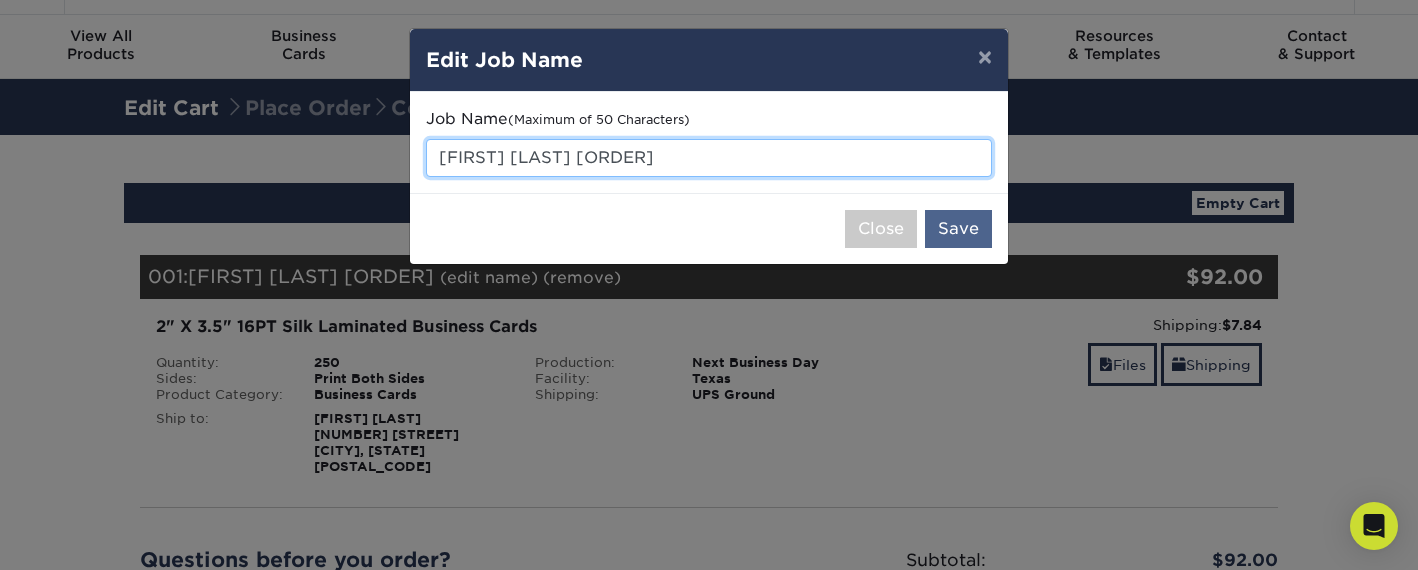 type on "Alexis NECA [Reorder 24918-111966-65573]" 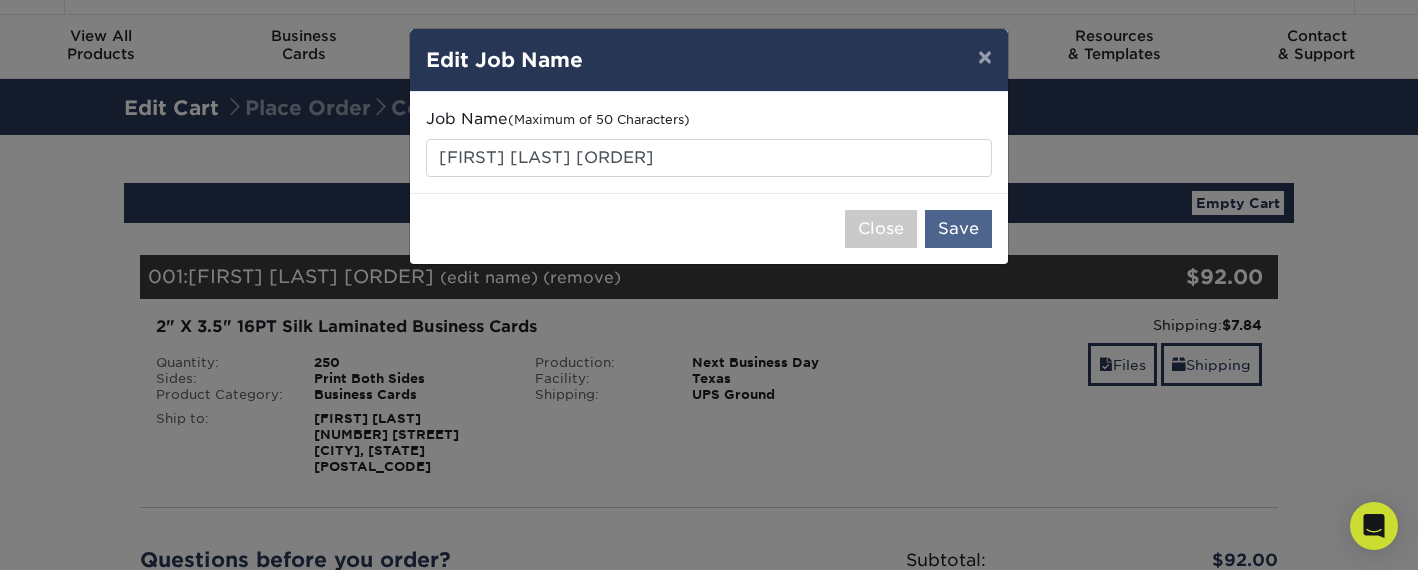 click on "Save" at bounding box center (958, 229) 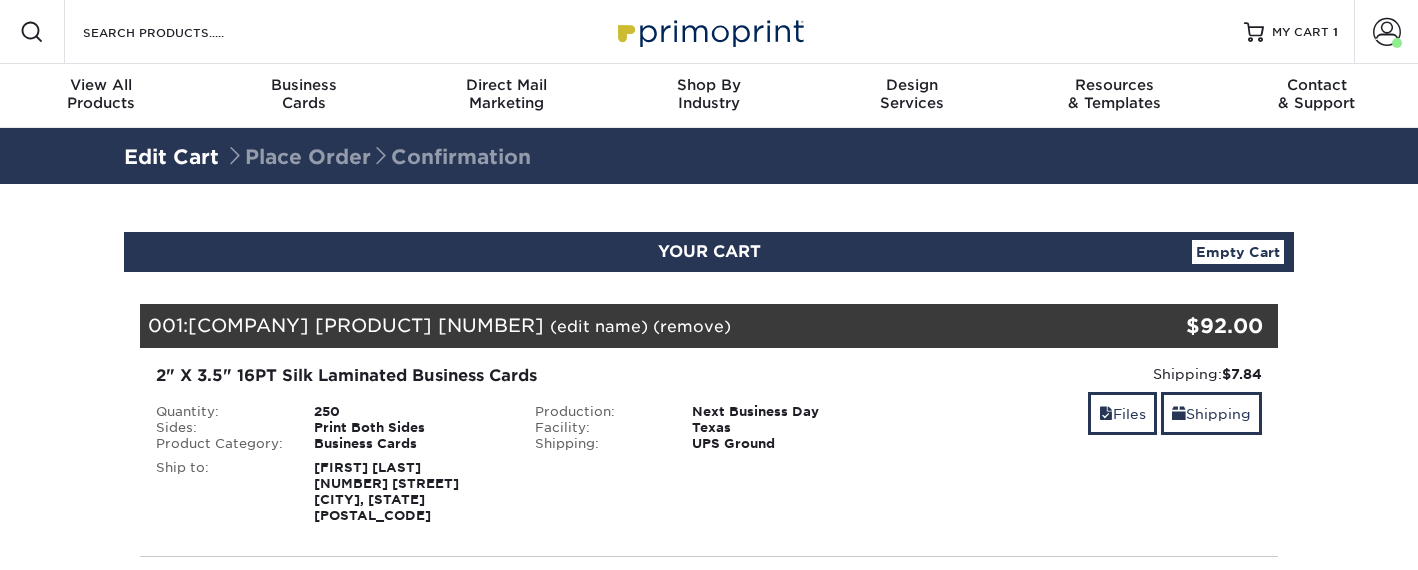 scroll, scrollTop: 0, scrollLeft: 0, axis: both 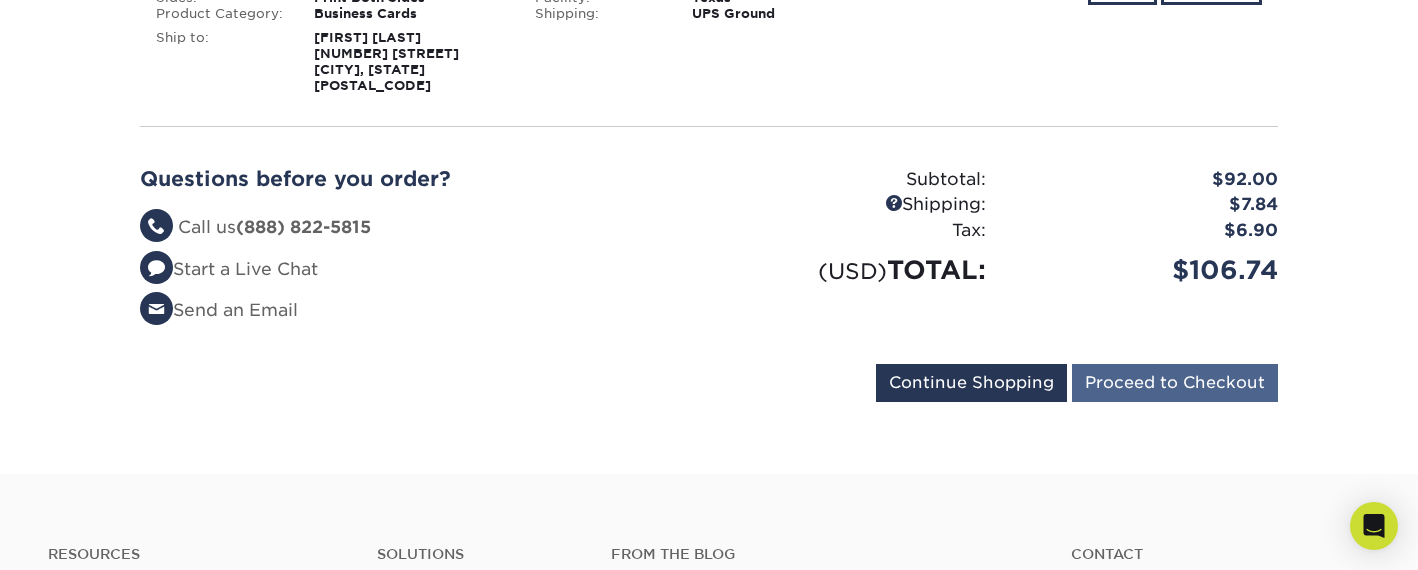 click on "Proceed to Checkout" at bounding box center (1175, 383) 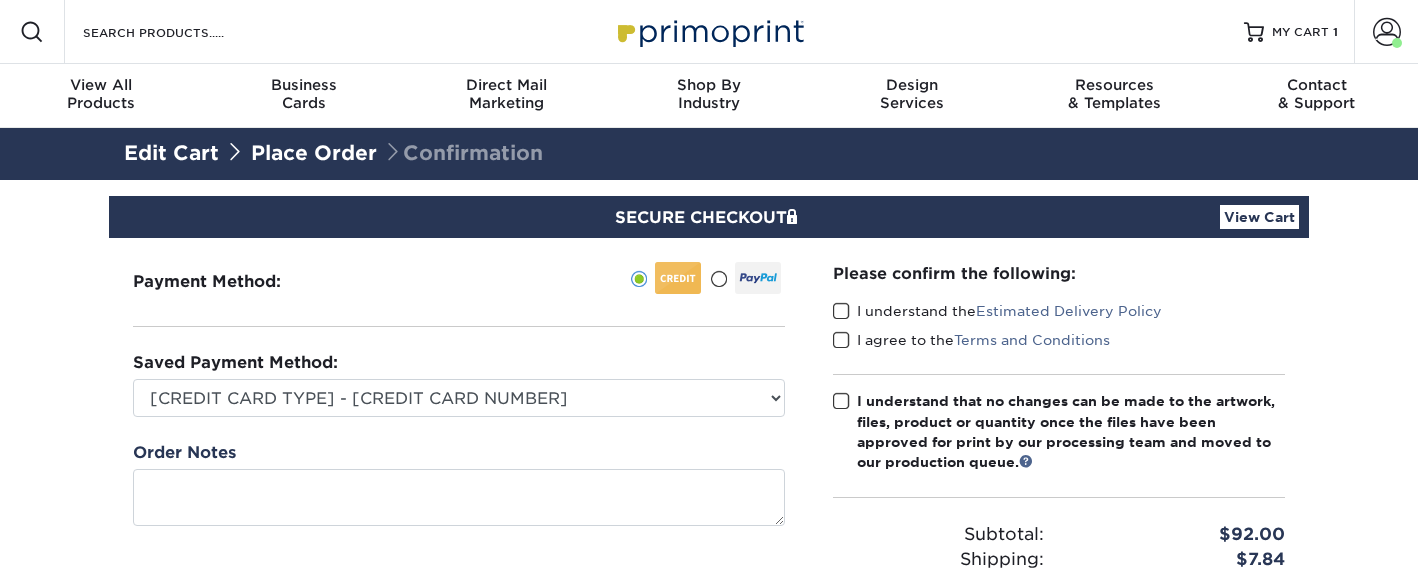 scroll, scrollTop: 0, scrollLeft: 0, axis: both 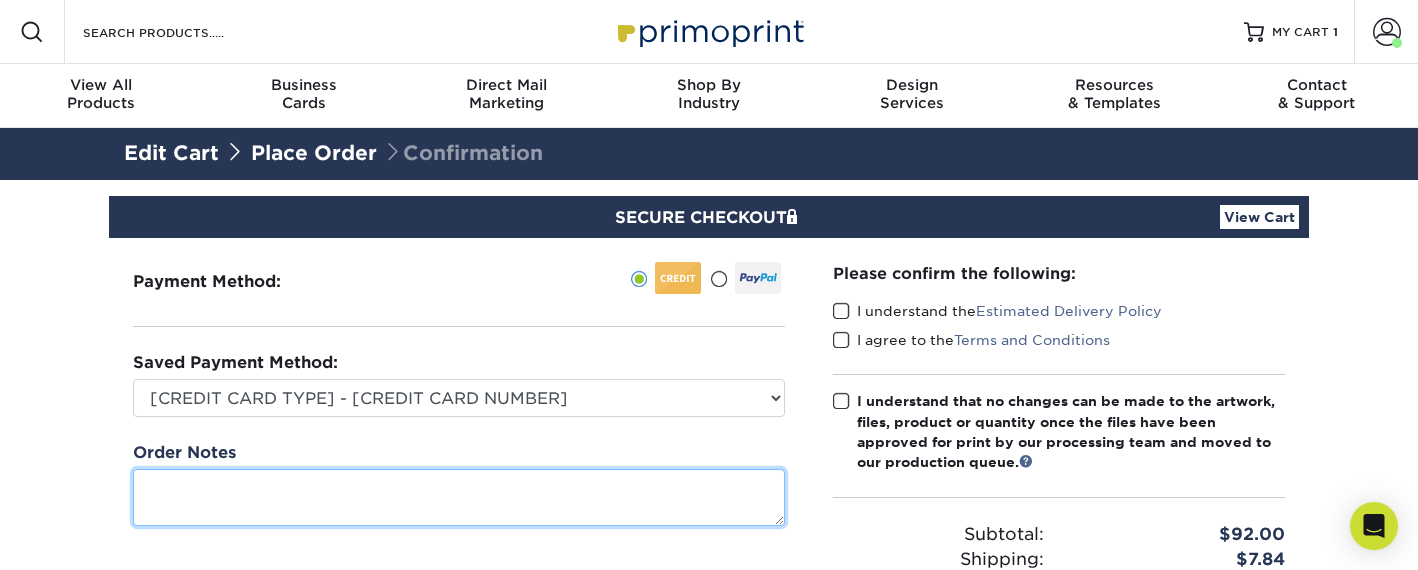 click at bounding box center (459, 497) 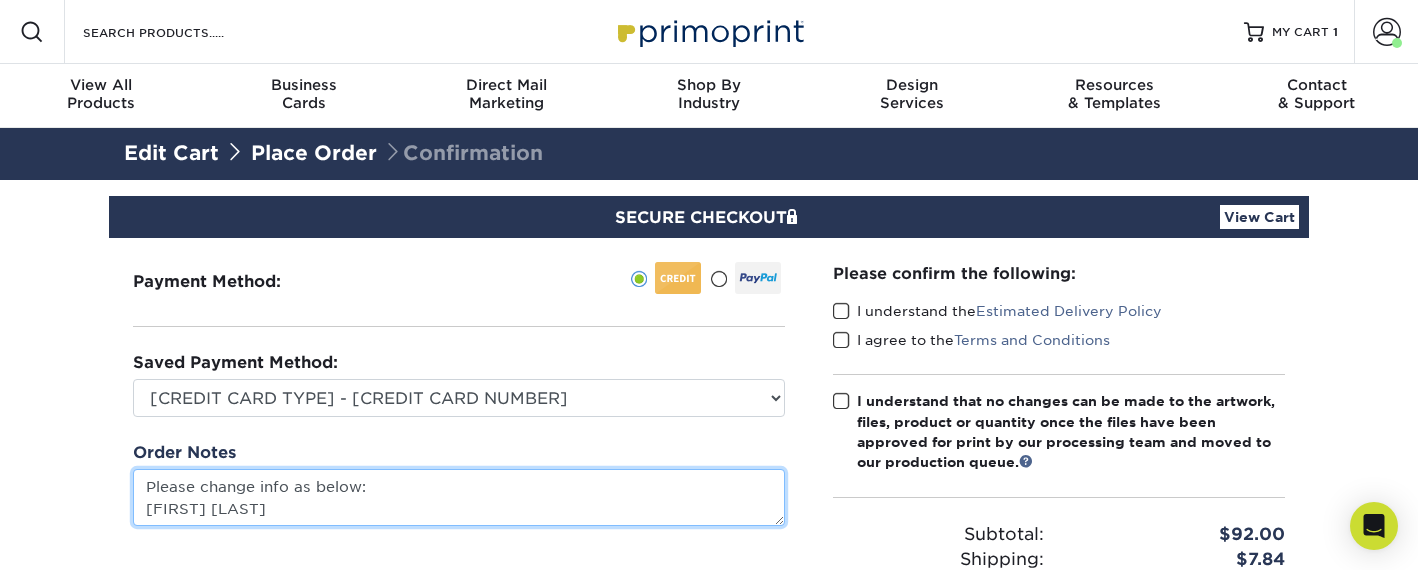 scroll, scrollTop: 12, scrollLeft: 0, axis: vertical 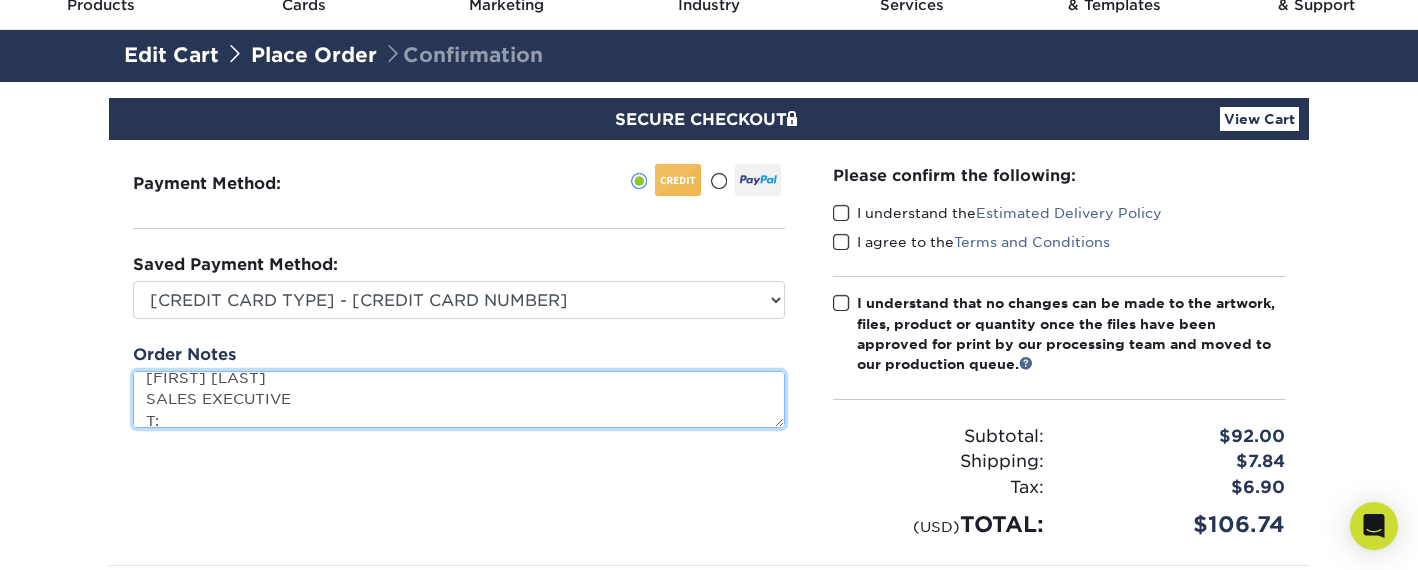 paste on "[PHONE]" 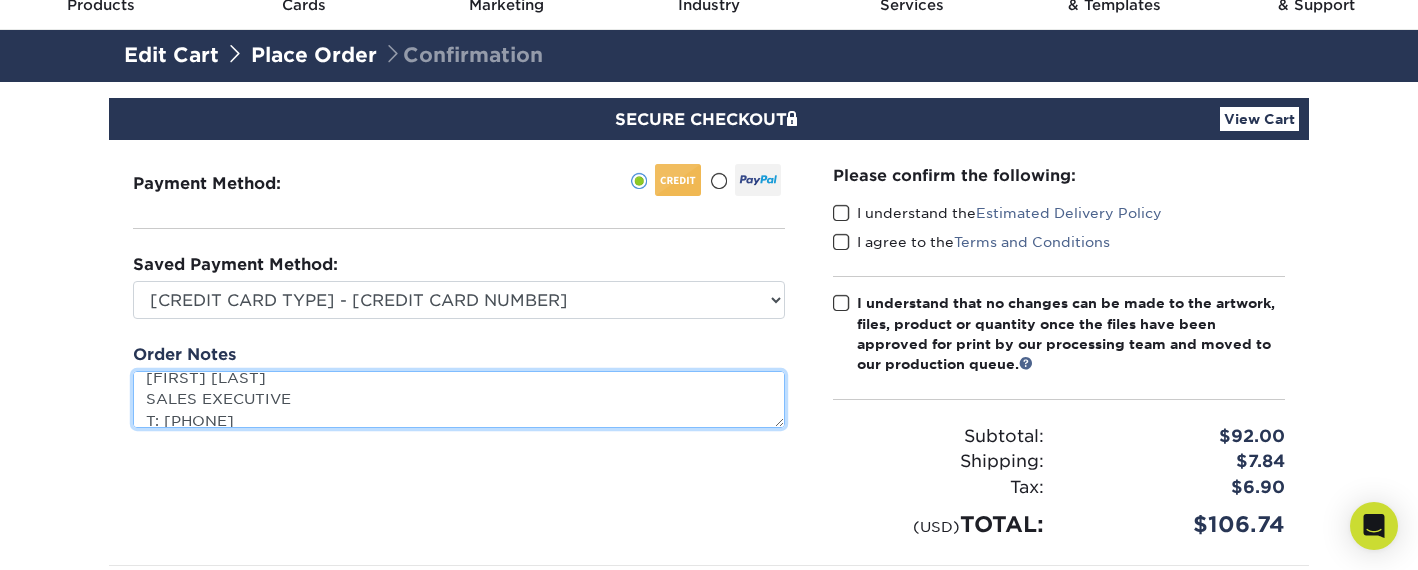 click on "Please change info as below:
[FIRST] [LAST]
SALES EXECUTIVE
T: [PHONE]" at bounding box center [459, 399] 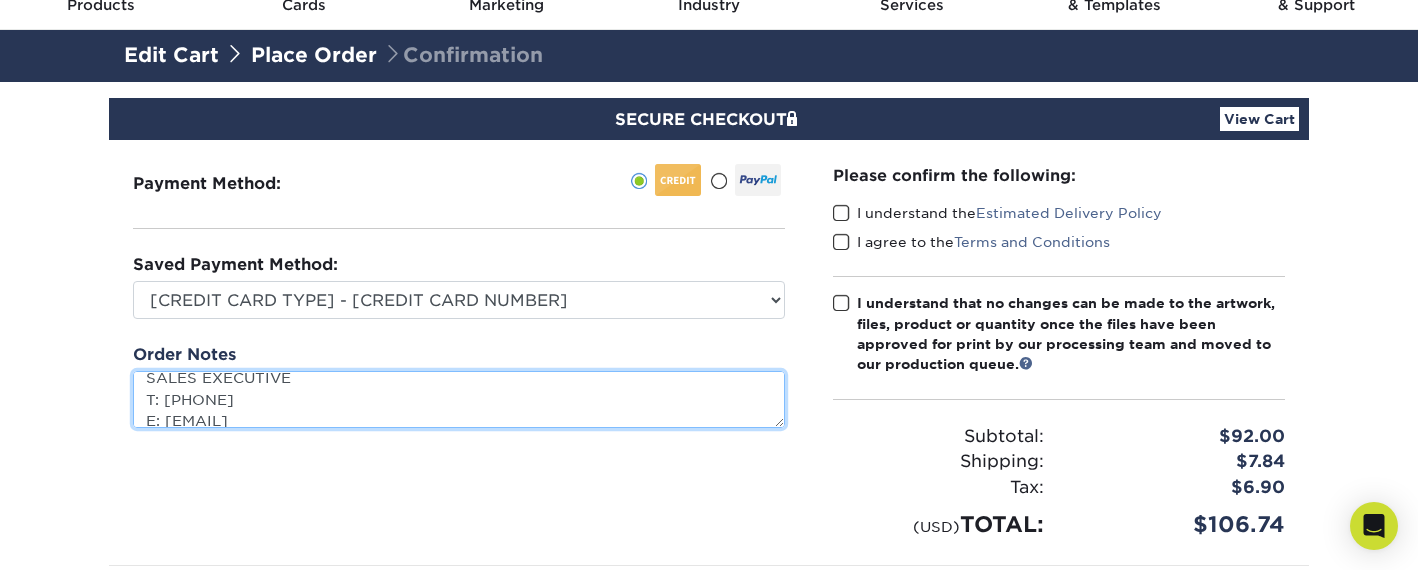 type on "Please change info as below:
[FIRST] [LAST]
SALES EXECUTIVE
T: [PHONE]
E: [EMAIL]" 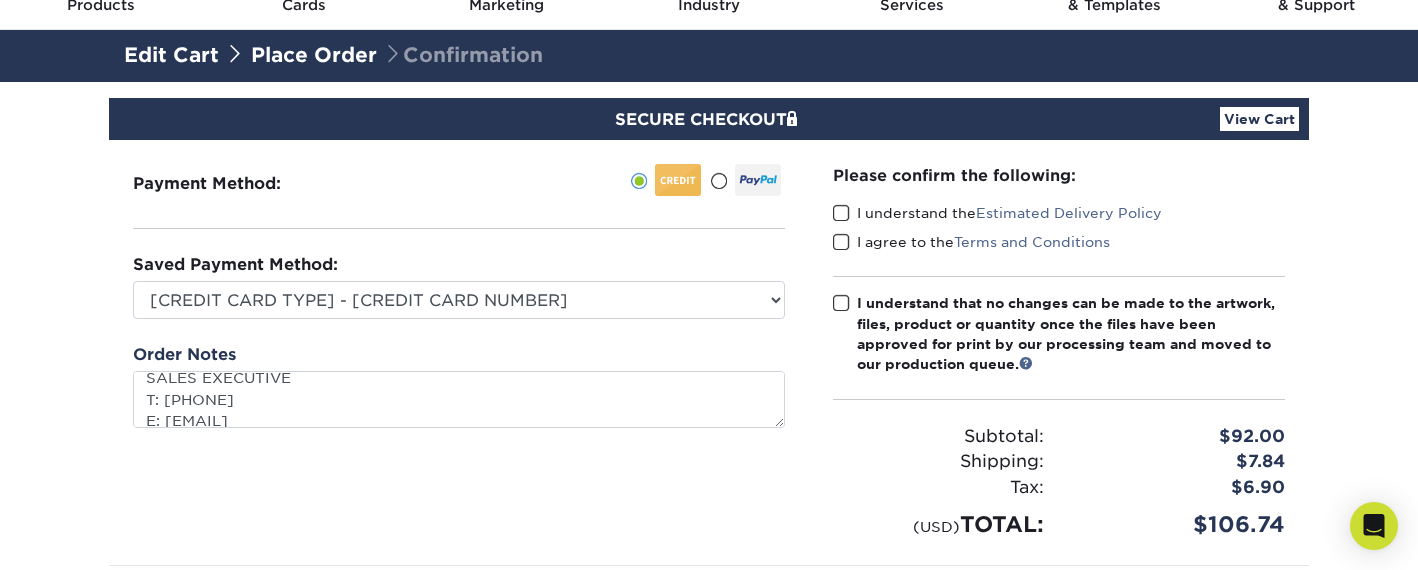 click at bounding box center [841, 213] 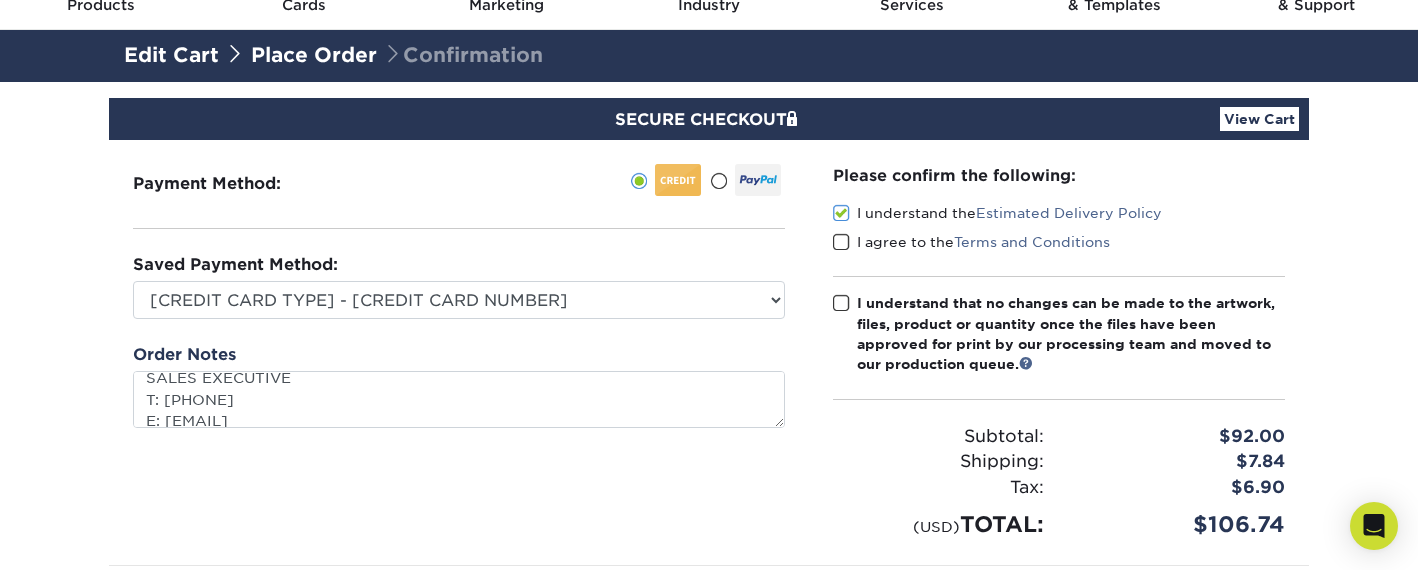 click at bounding box center [841, 242] 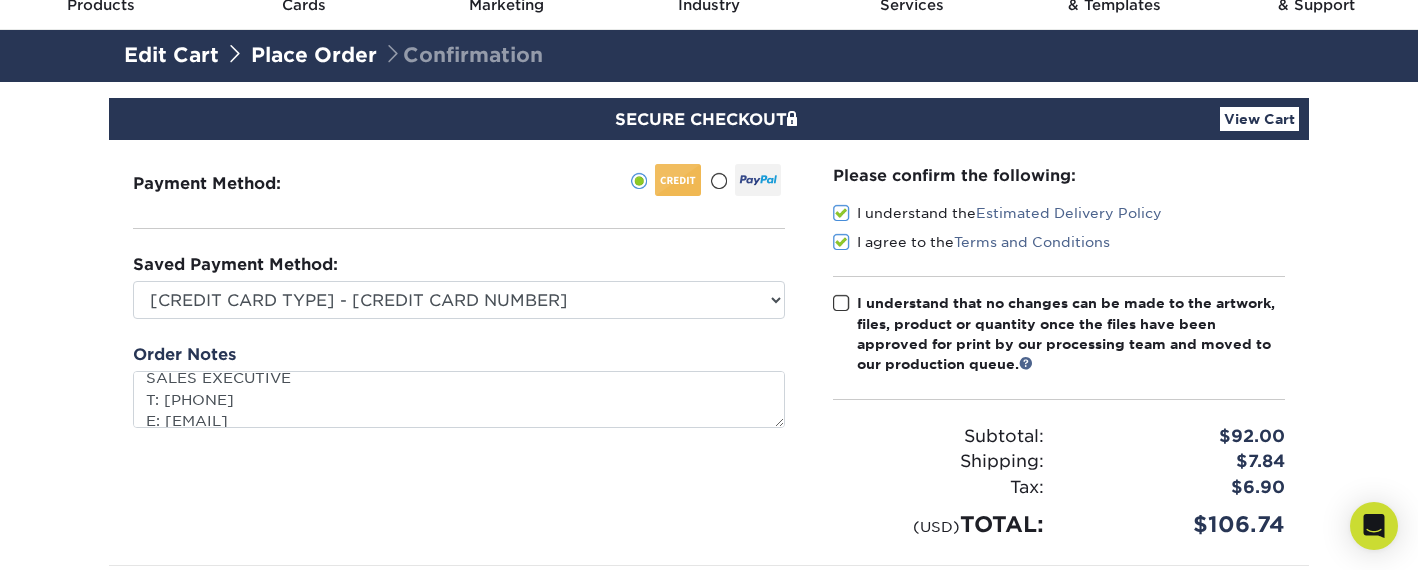 click at bounding box center [841, 303] 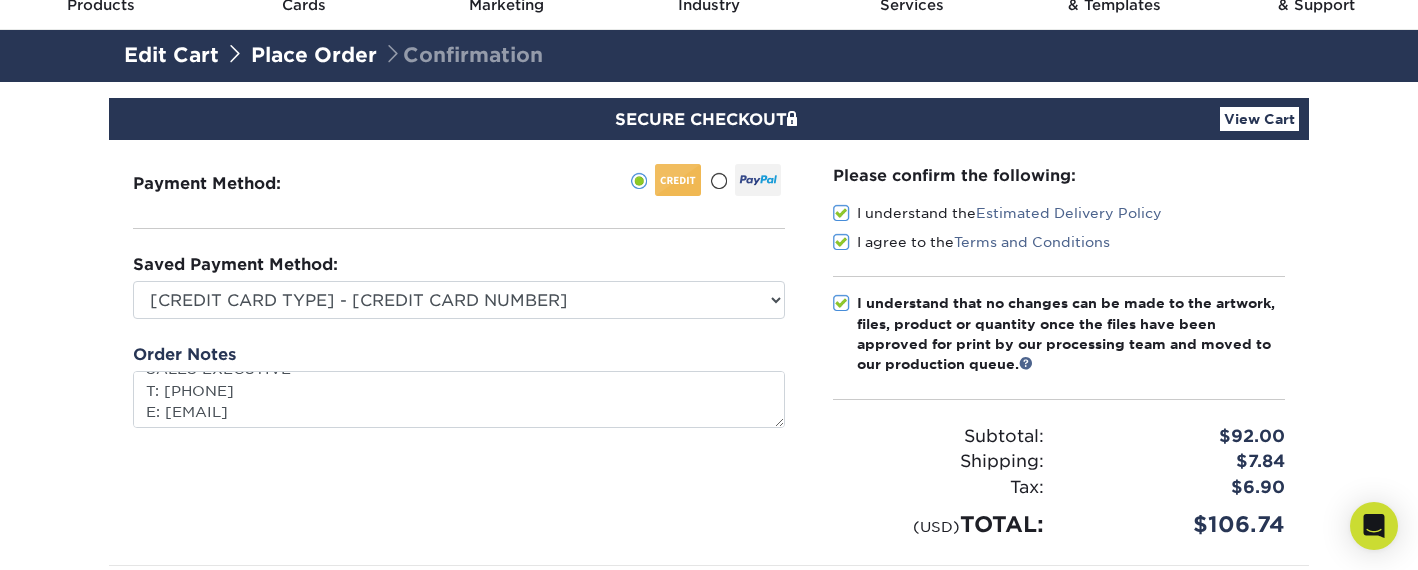 scroll, scrollTop: 62, scrollLeft: 0, axis: vertical 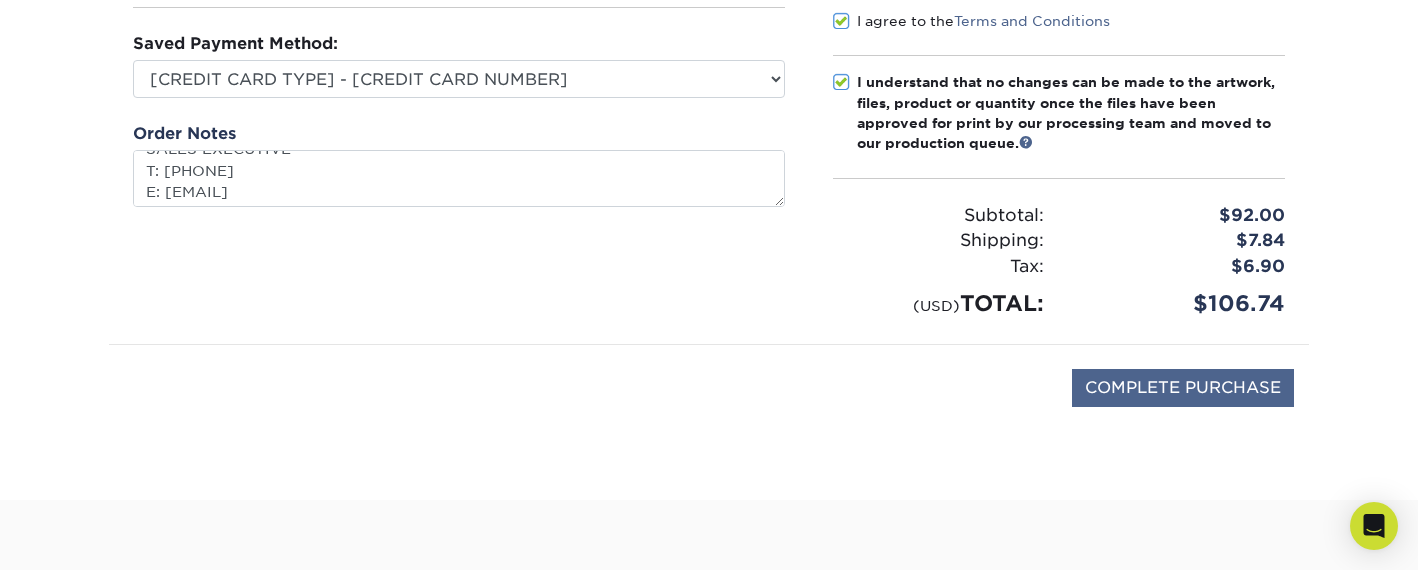 click on "COMPLETE PURCHASE" at bounding box center [1183, 388] 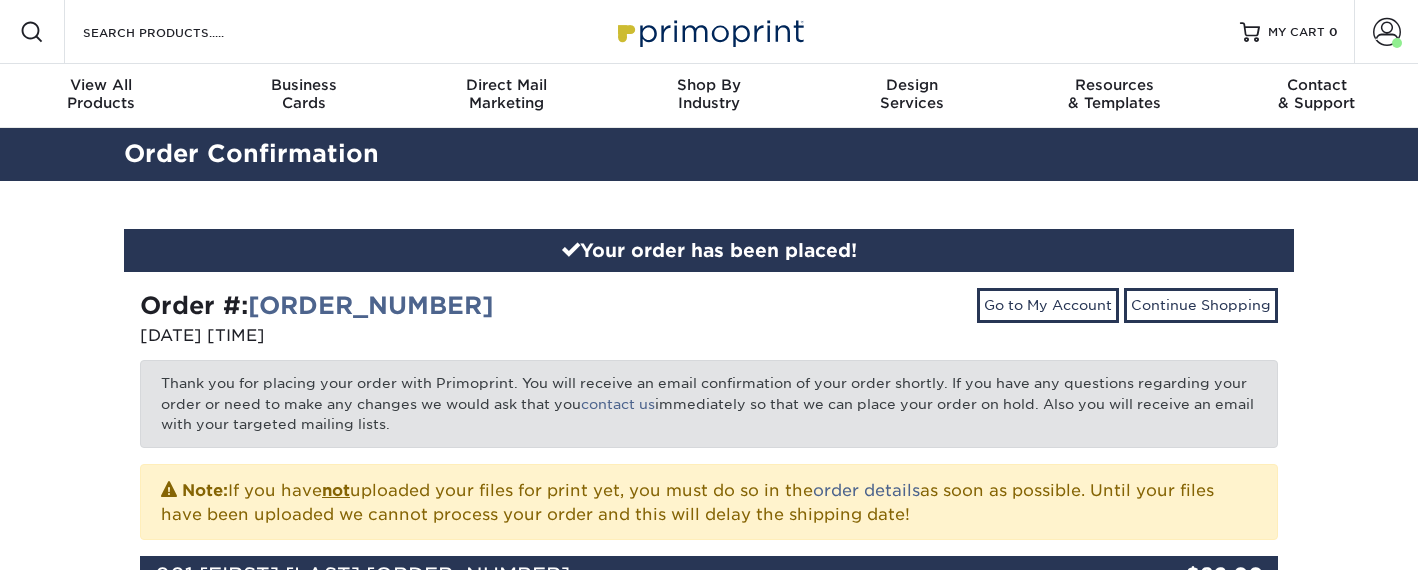 scroll, scrollTop: 0, scrollLeft: 0, axis: both 